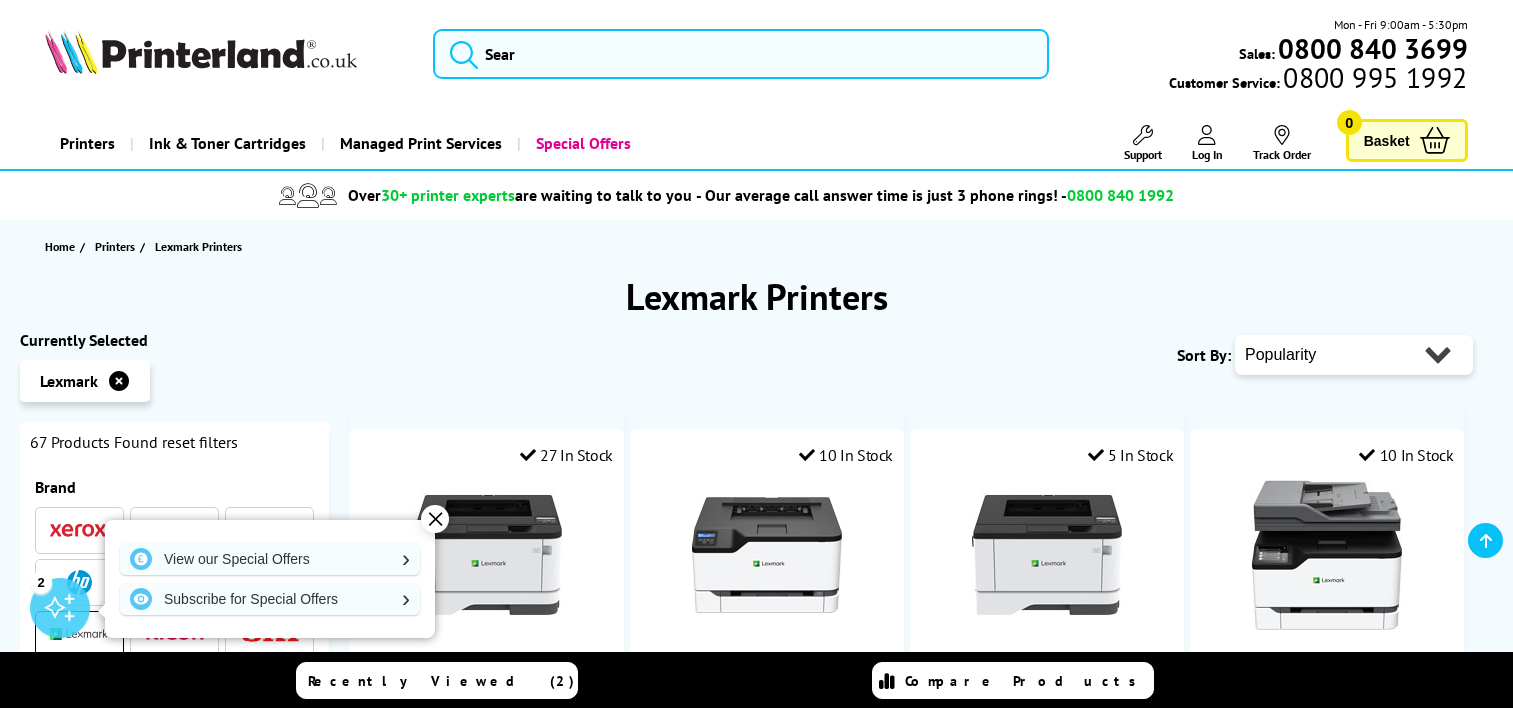 scroll, scrollTop: 350, scrollLeft: 0, axis: vertical 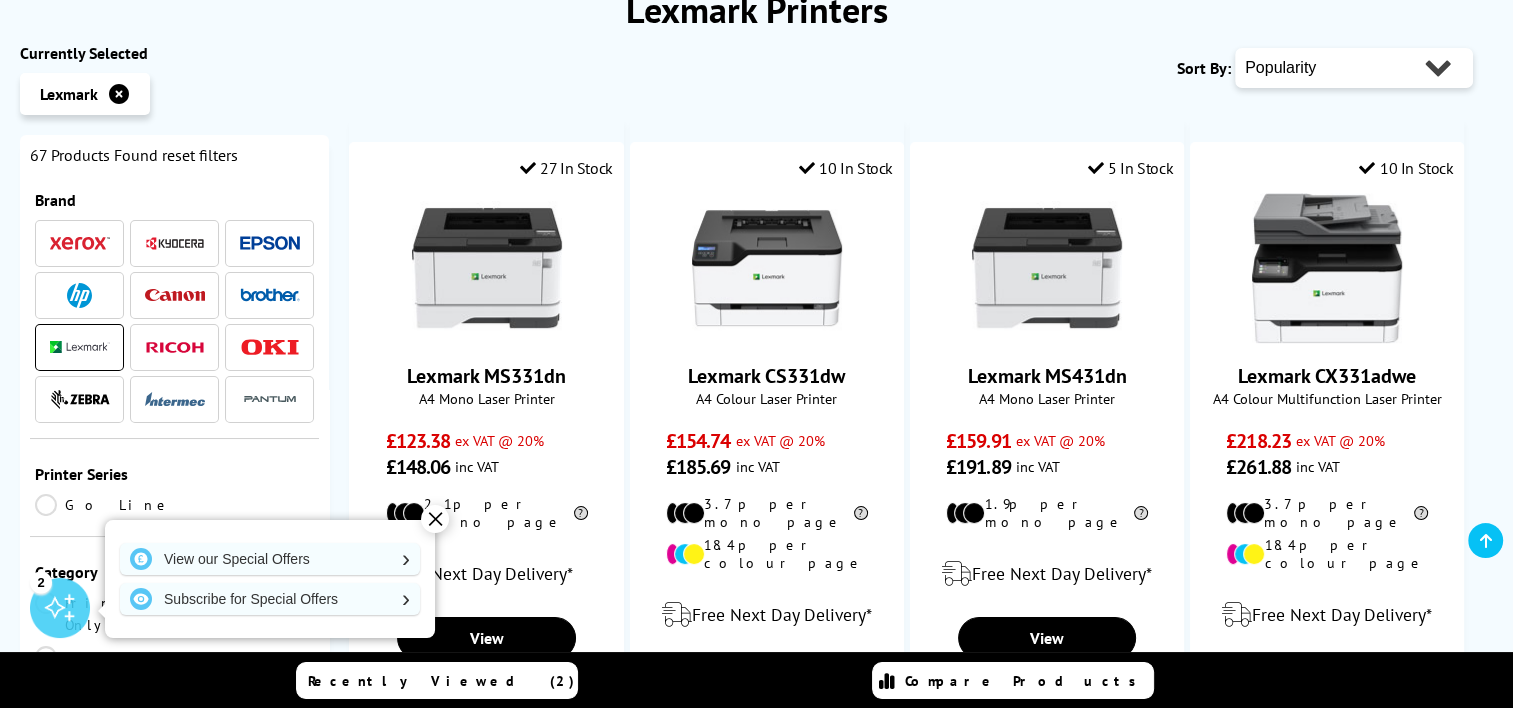 click on "Popularity
Rating
Price - Low to High
Price - High to Low
Running Costs - Low to High
Size - Small to Large" at bounding box center (1354, 68) 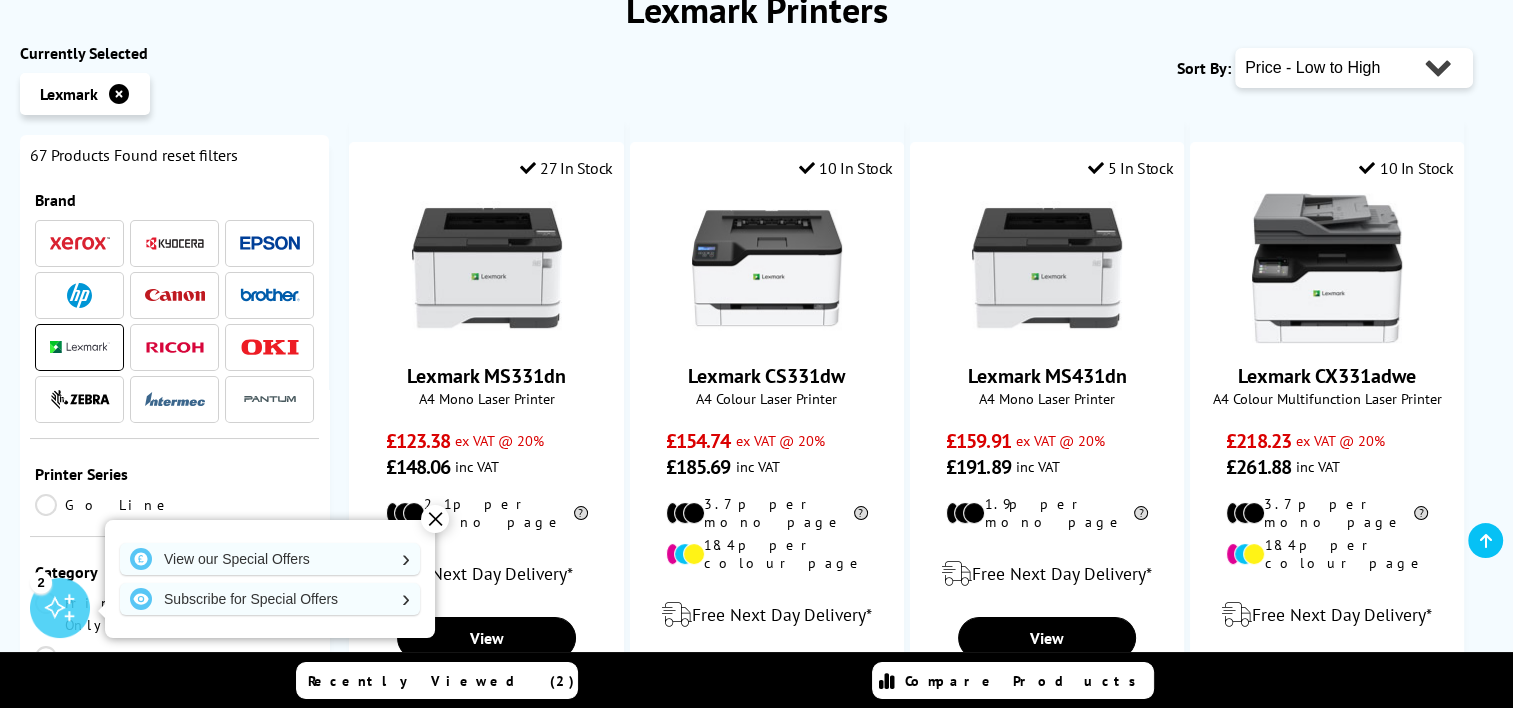 click on "Popularity
Rating
Price - Low to High
Price - High to Low
Running Costs - Low to High
Size - Small to Large" at bounding box center (1354, 68) 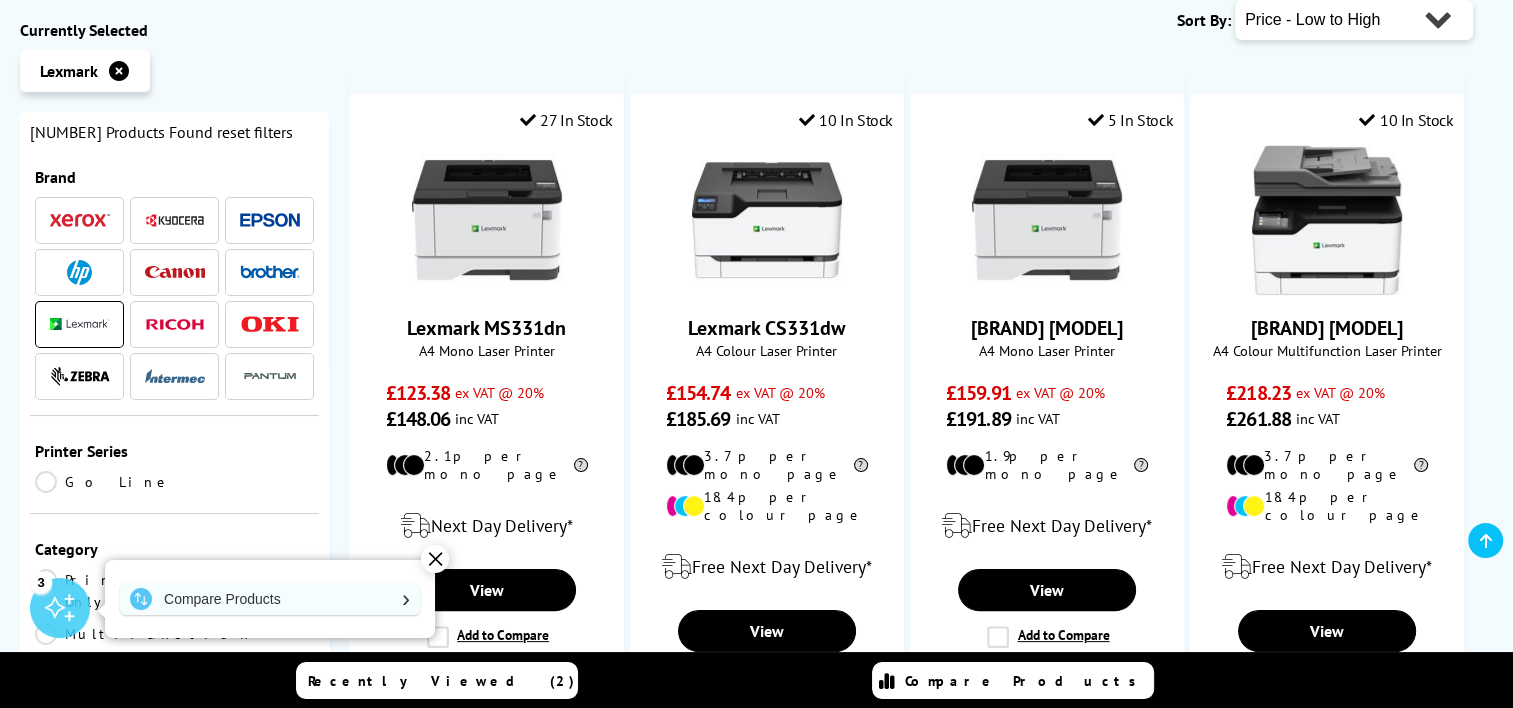 scroll, scrollTop: 356, scrollLeft: 0, axis: vertical 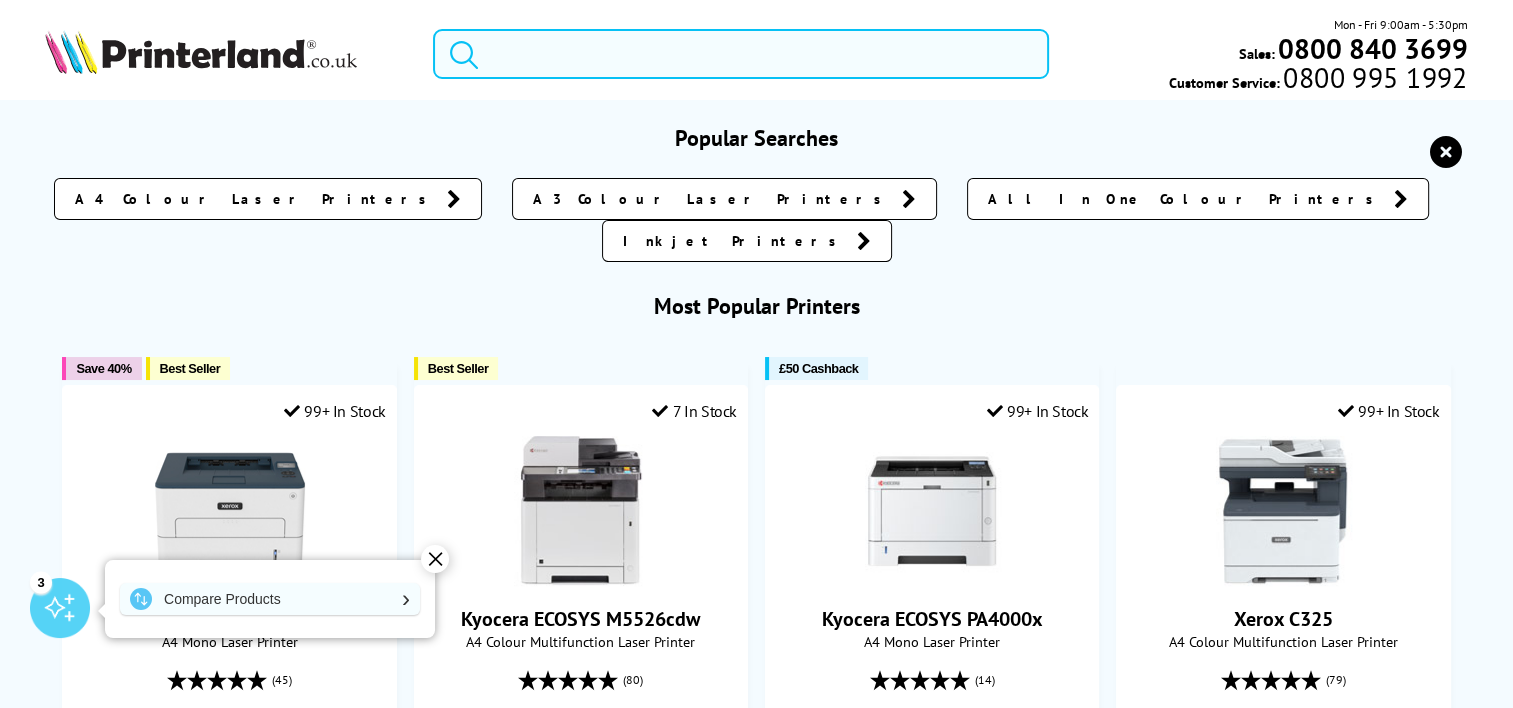 click at bounding box center (741, 54) 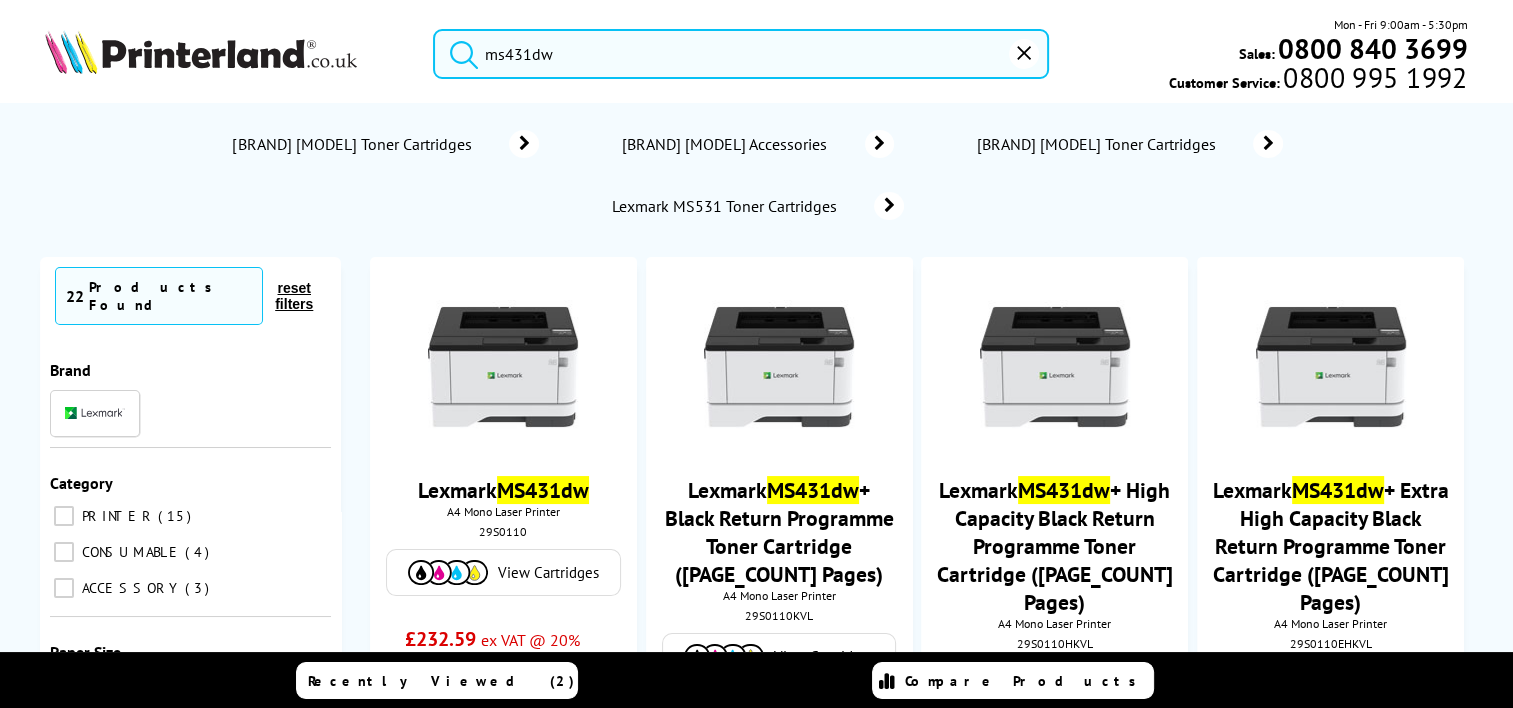 type on "ms431dw" 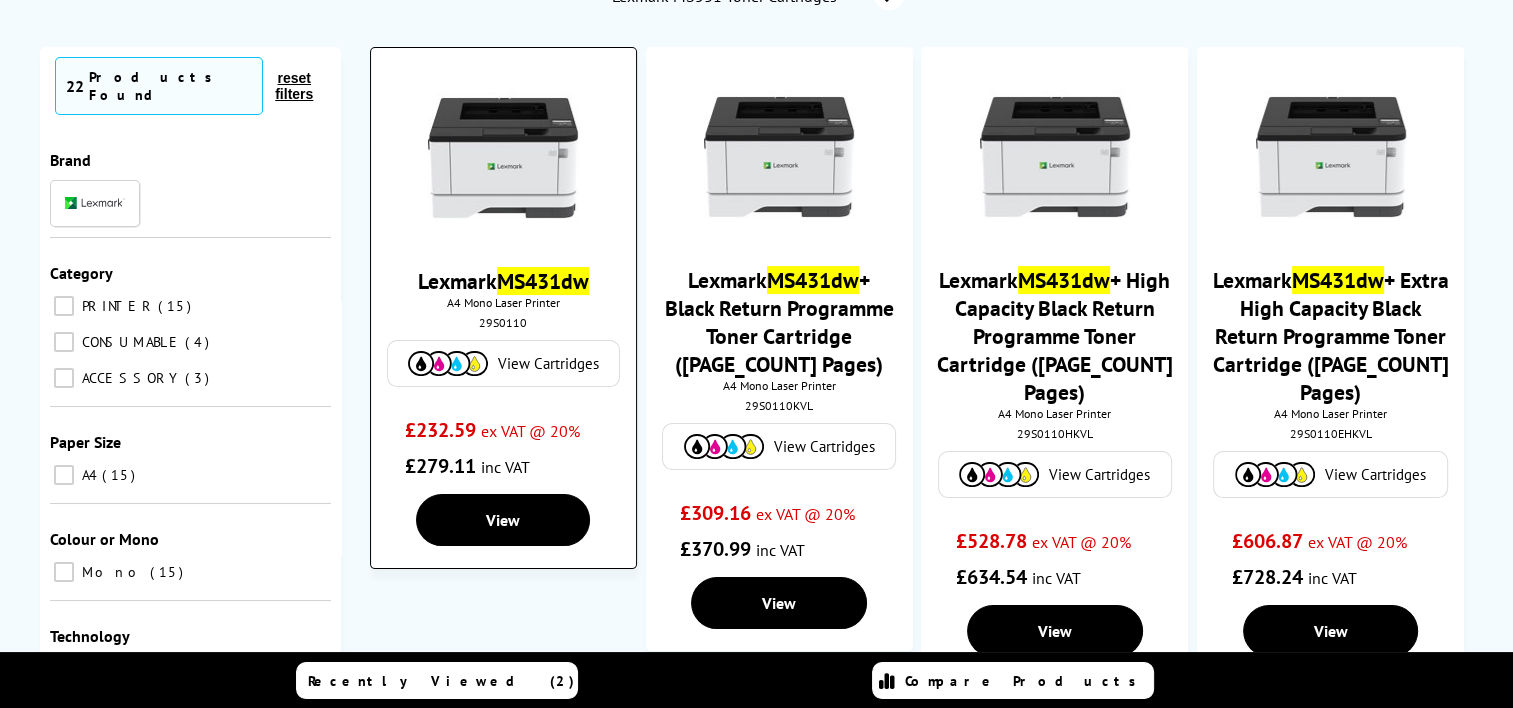 scroll, scrollTop: 211, scrollLeft: 0, axis: vertical 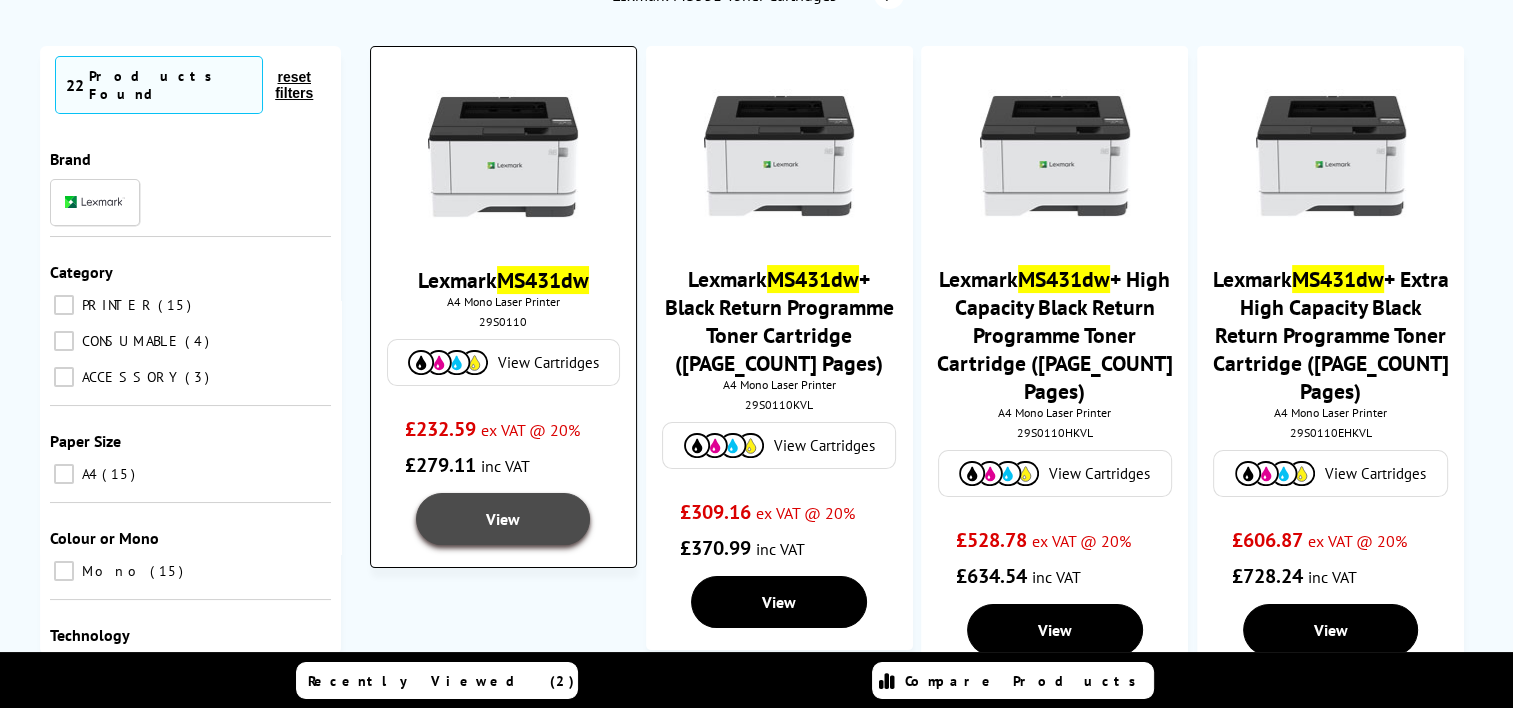 click on "View" at bounding box center (503, 519) 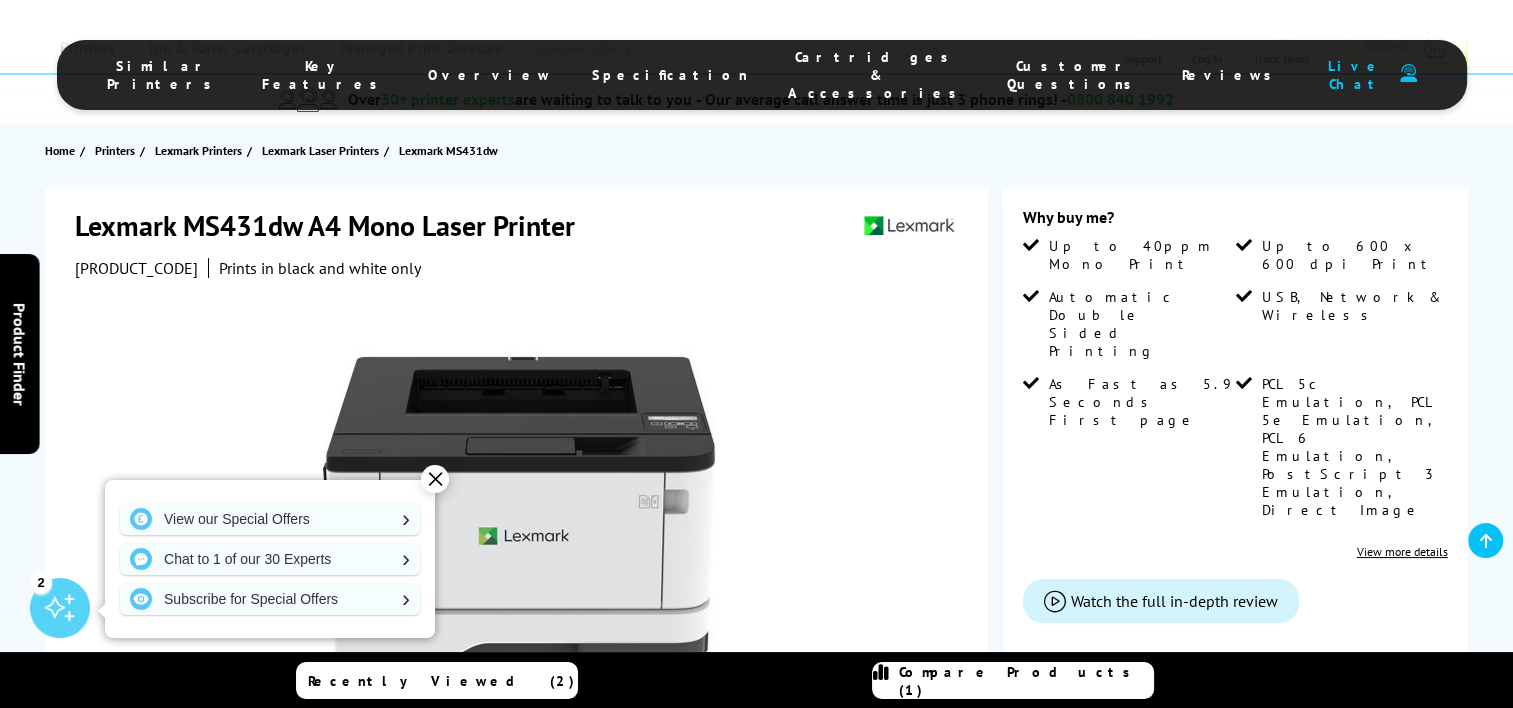 scroll, scrollTop: 460, scrollLeft: 0, axis: vertical 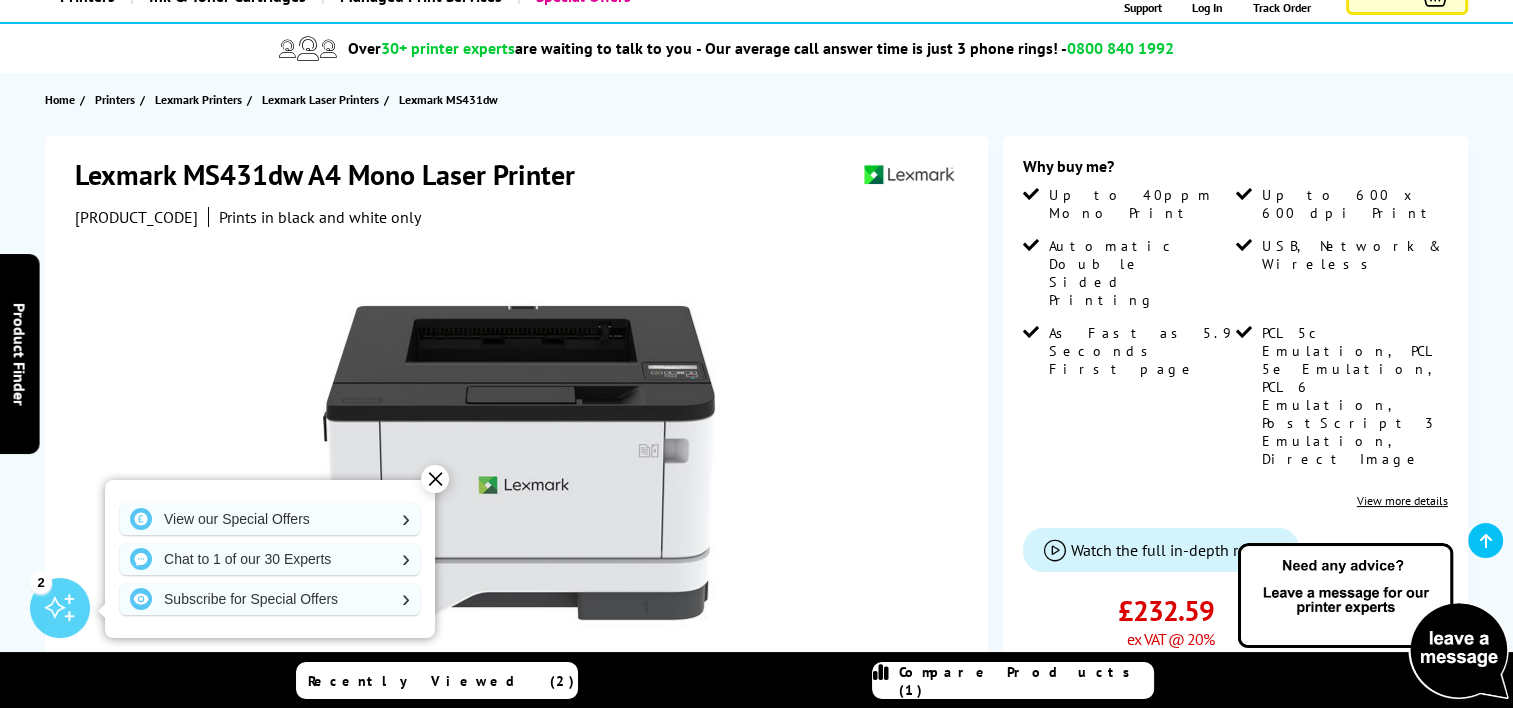 click on "Lexmark MS431dw A4 Mono Laser Printer
29S0110
Prints in black and white only
Watch video
Add to Compare
In the Box" at bounding box center [516, 572] 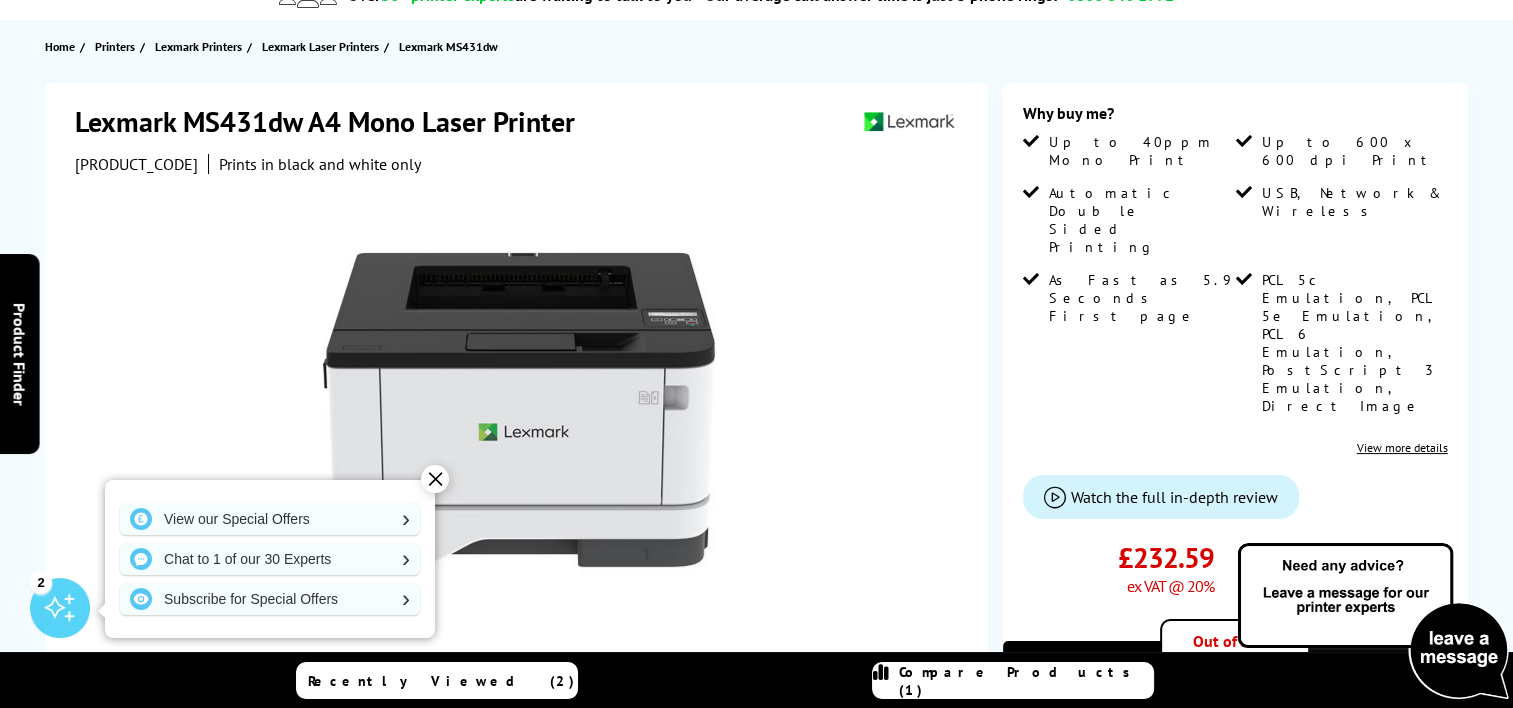 scroll, scrollTop: 60, scrollLeft: 0, axis: vertical 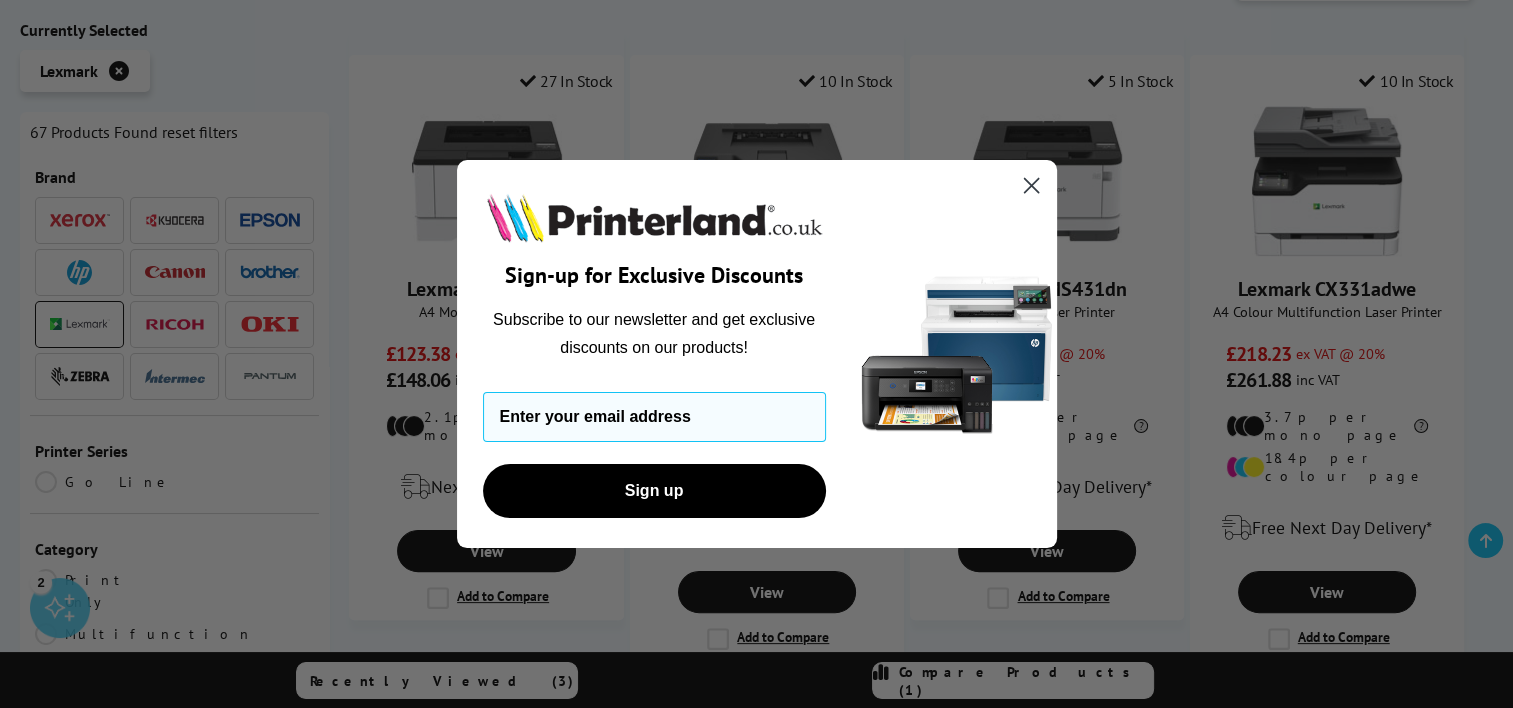 click at bounding box center (1030, 185) 